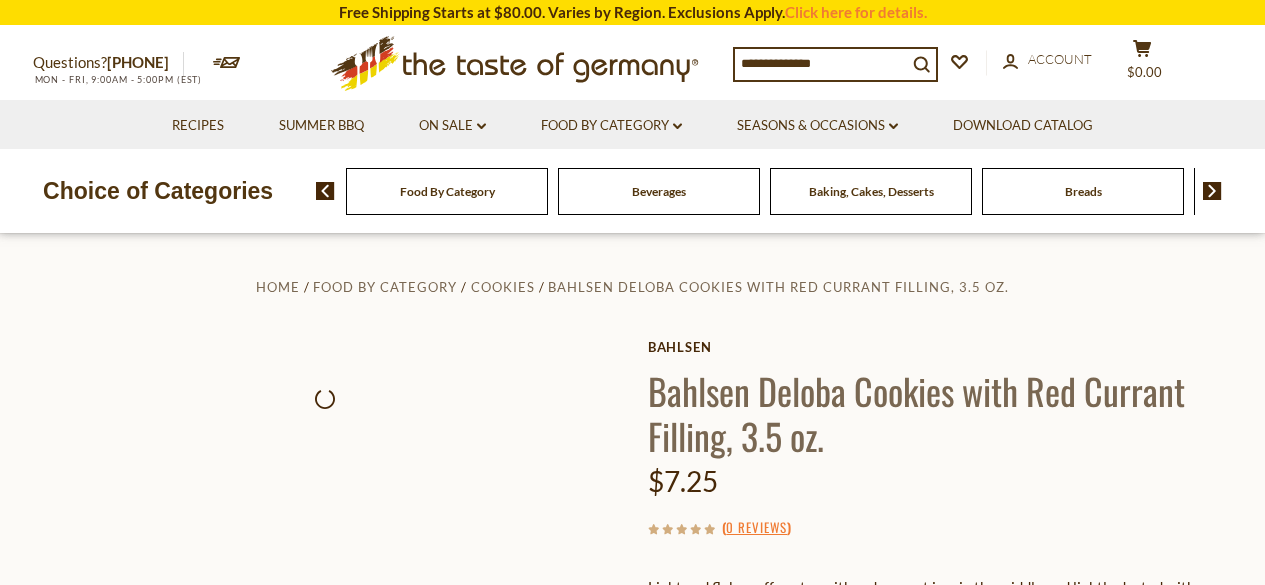 scroll, scrollTop: 0, scrollLeft: 0, axis: both 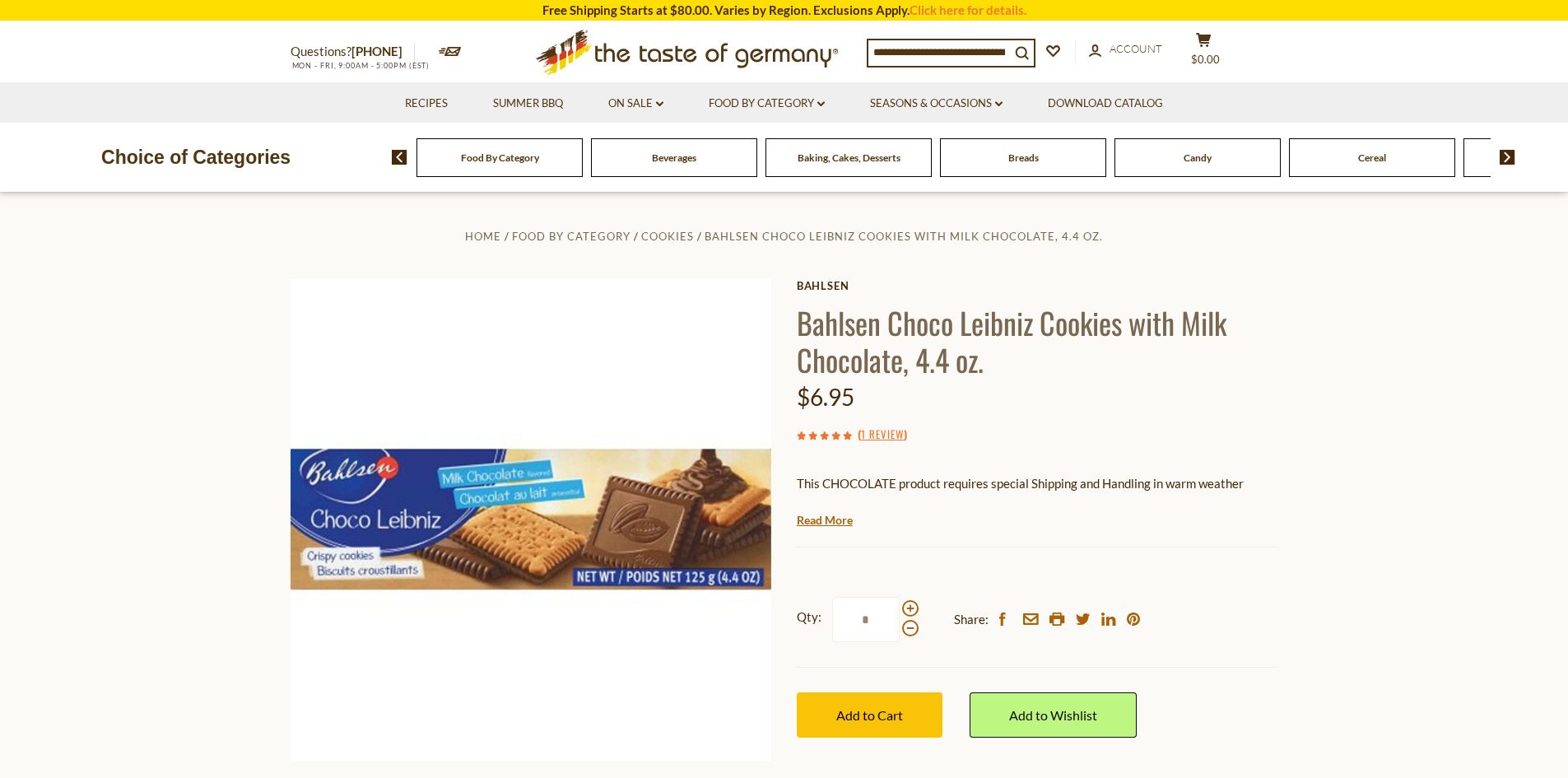 click at bounding box center [939, 52] 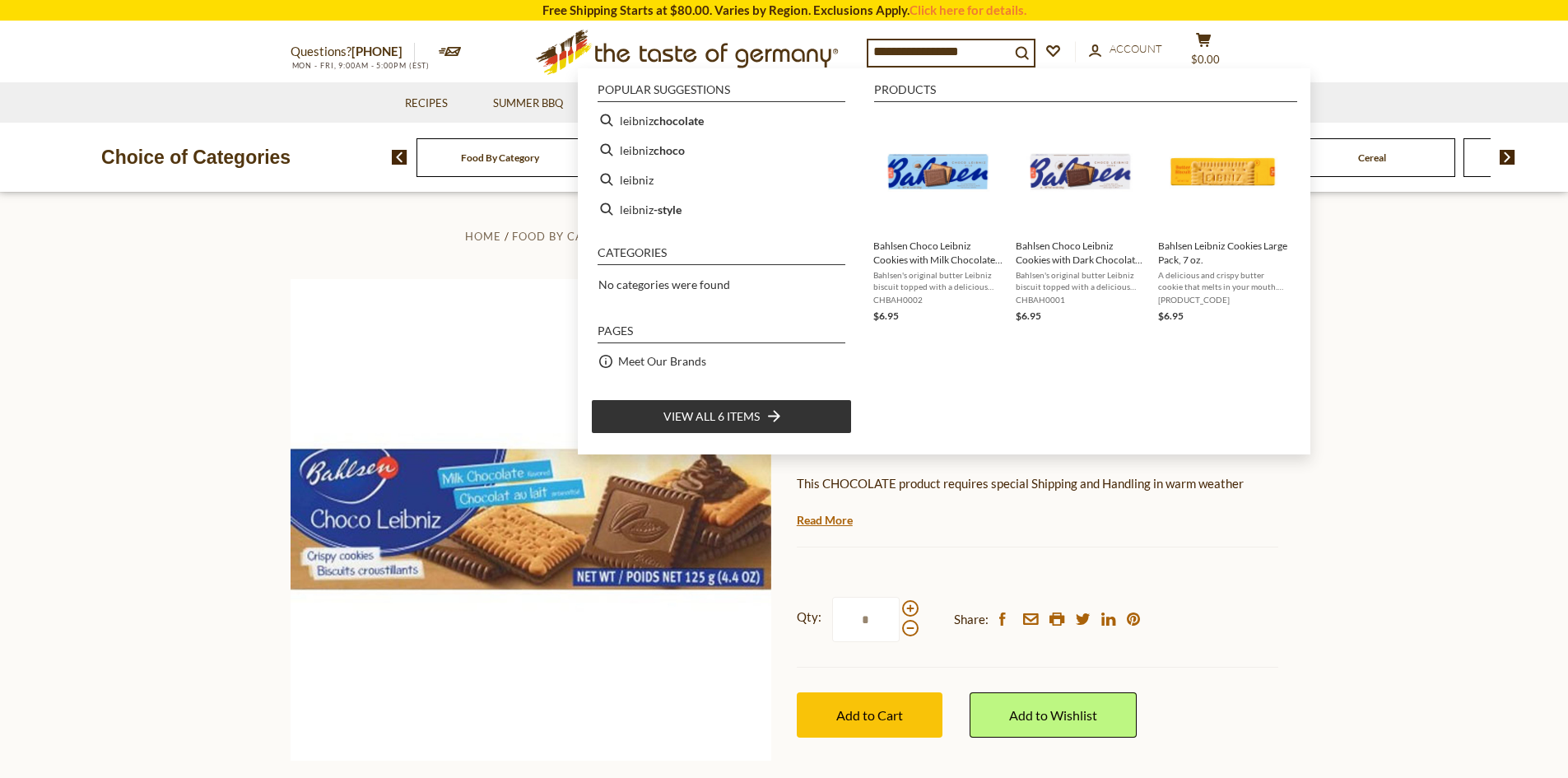 type on "**********" 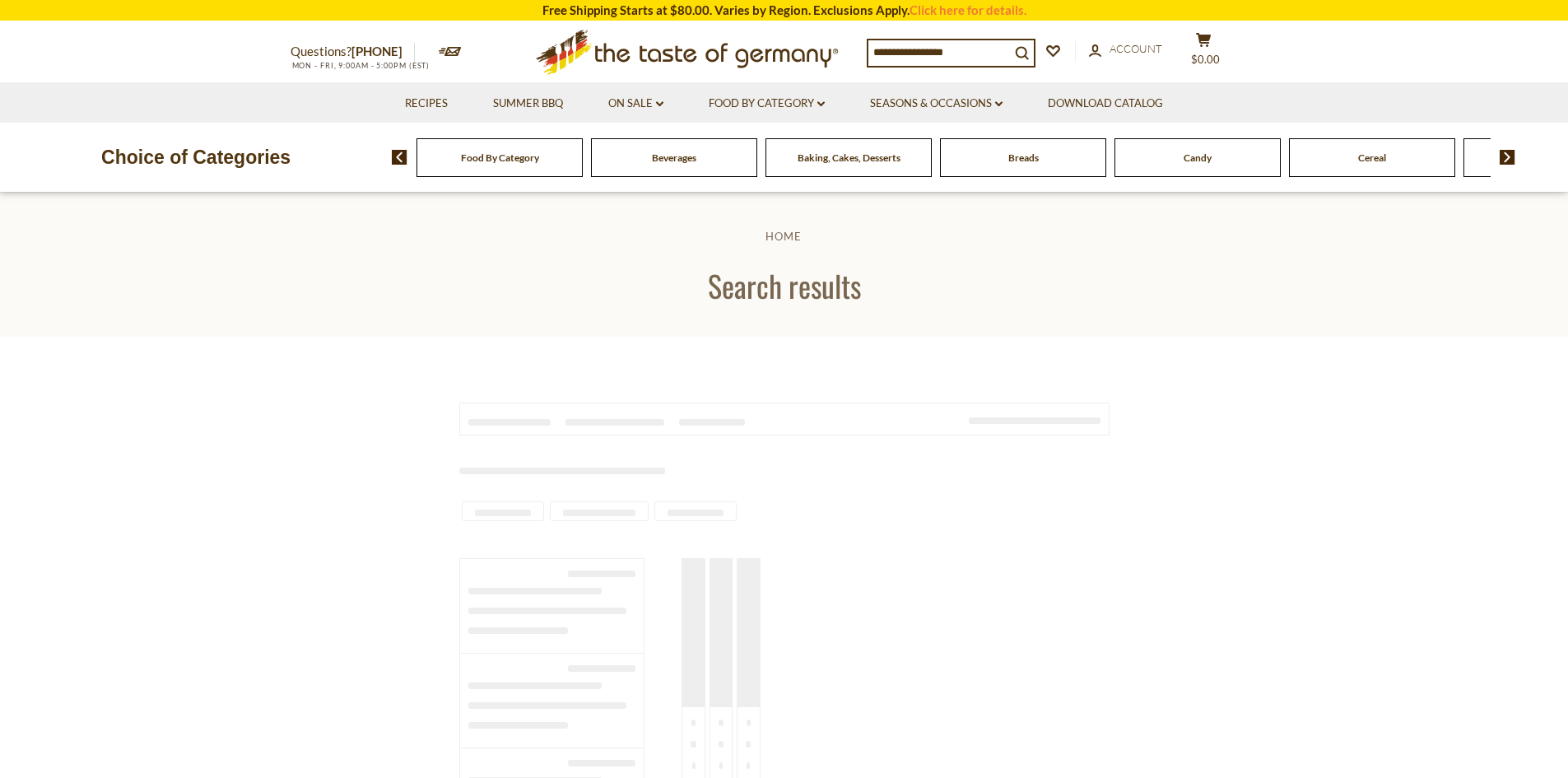 scroll, scrollTop: 0, scrollLeft: 0, axis: both 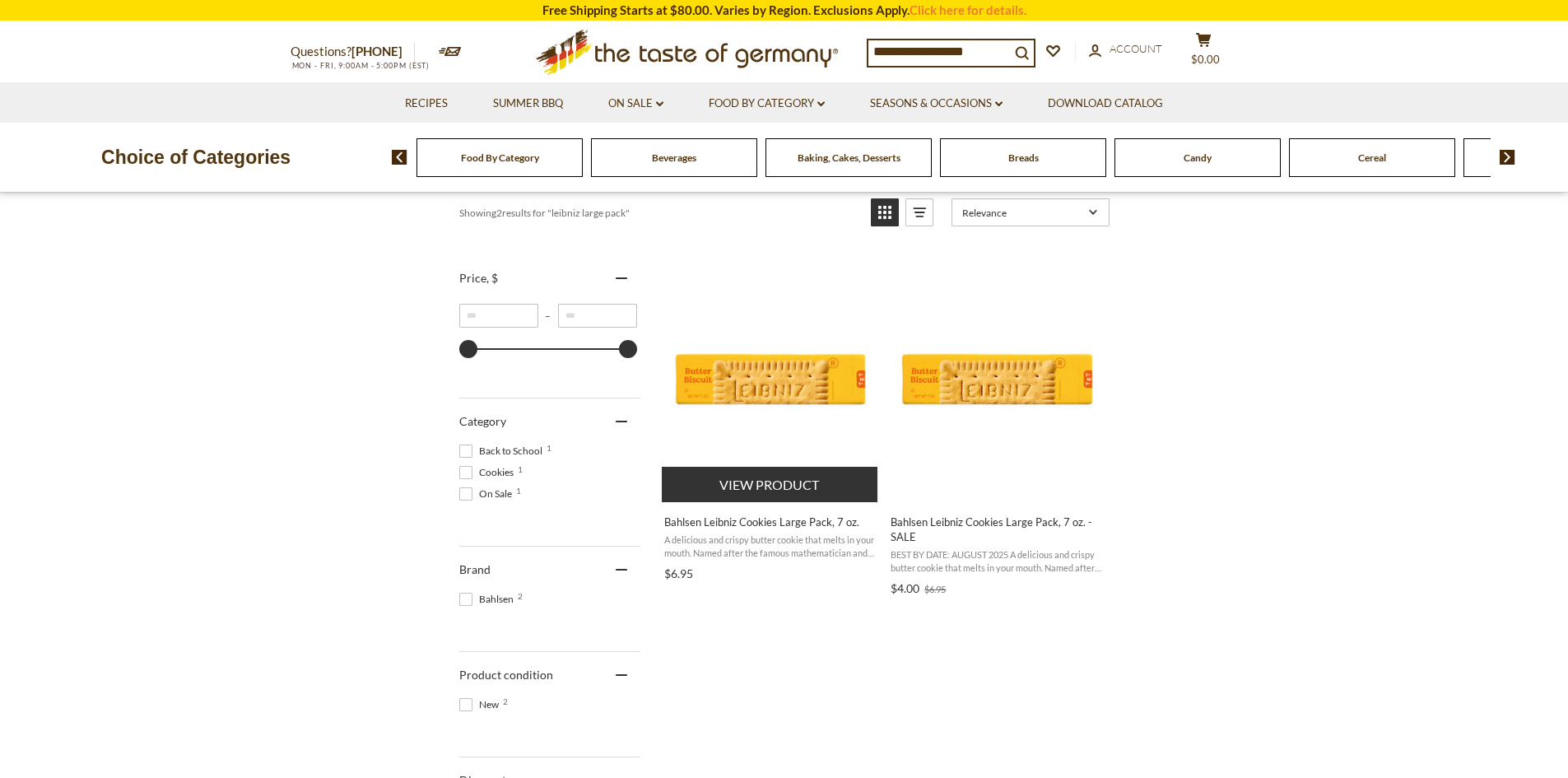 click on "Bahlsen Leibniz Cookies Large Pack, 7 oz." at bounding box center (770, 522) 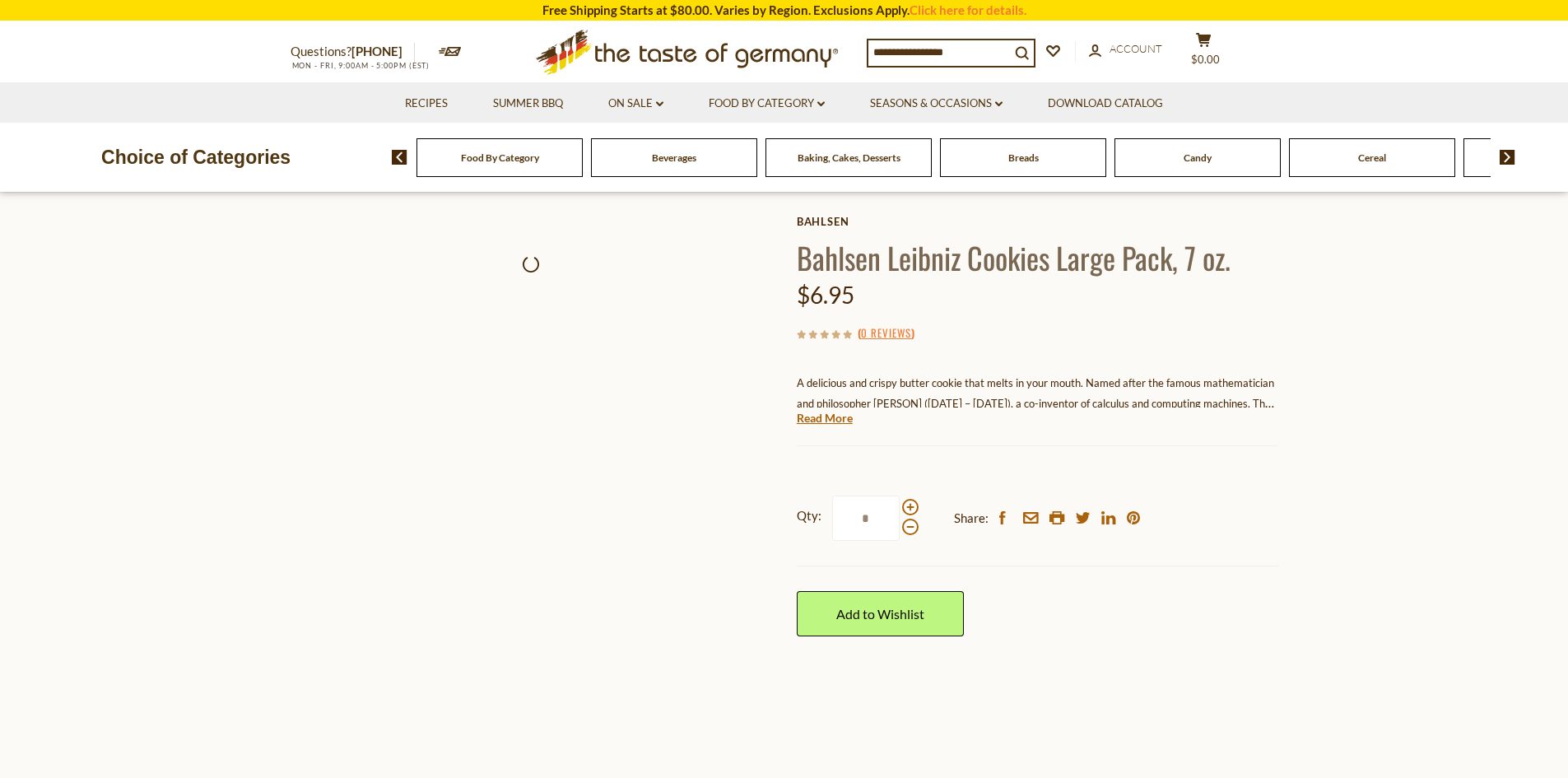 scroll, scrollTop: 0, scrollLeft: 0, axis: both 